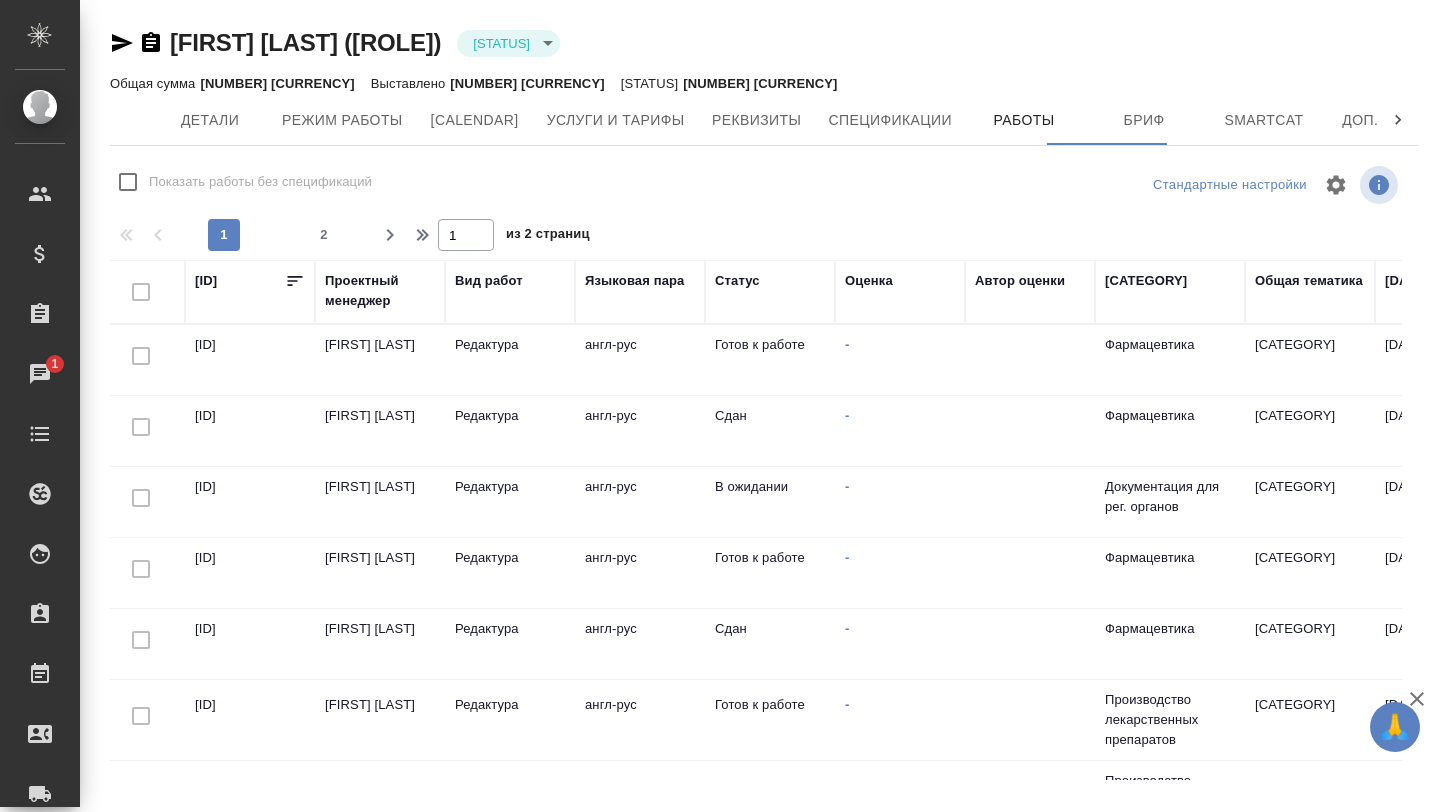 scroll, scrollTop: 0, scrollLeft: 0, axis: both 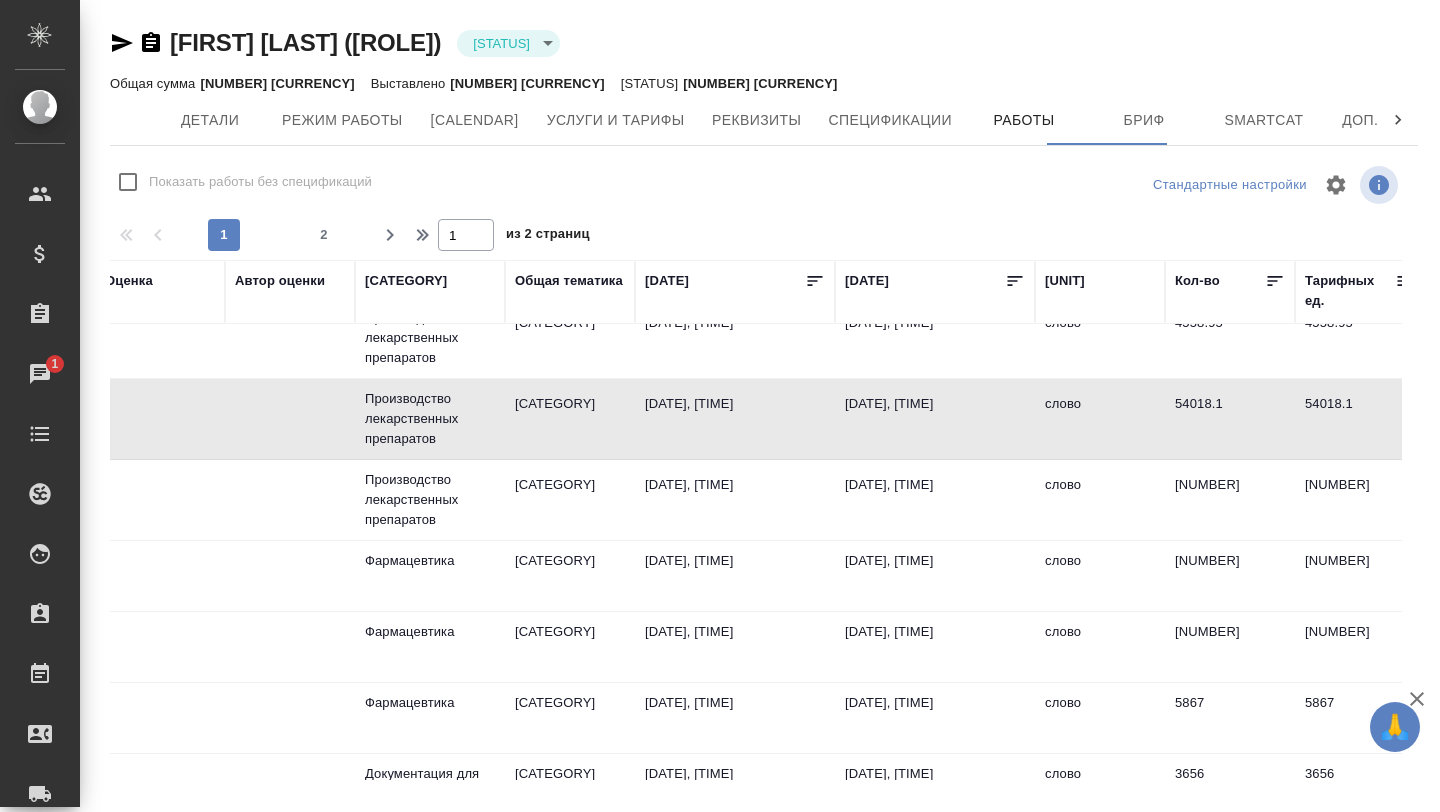 click on "17.07.2025, 12:00" at bounding box center [735, -103] 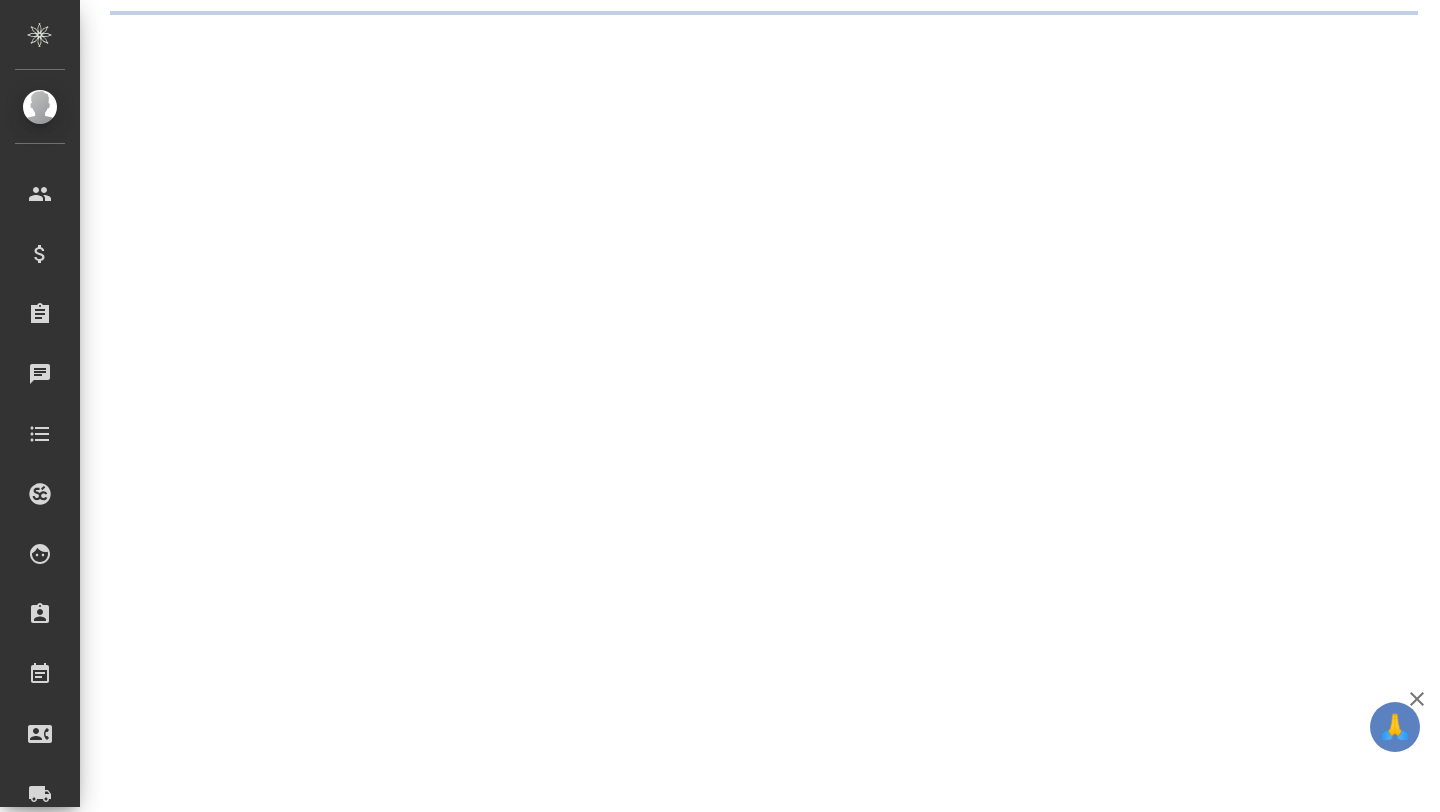 scroll, scrollTop: 0, scrollLeft: 0, axis: both 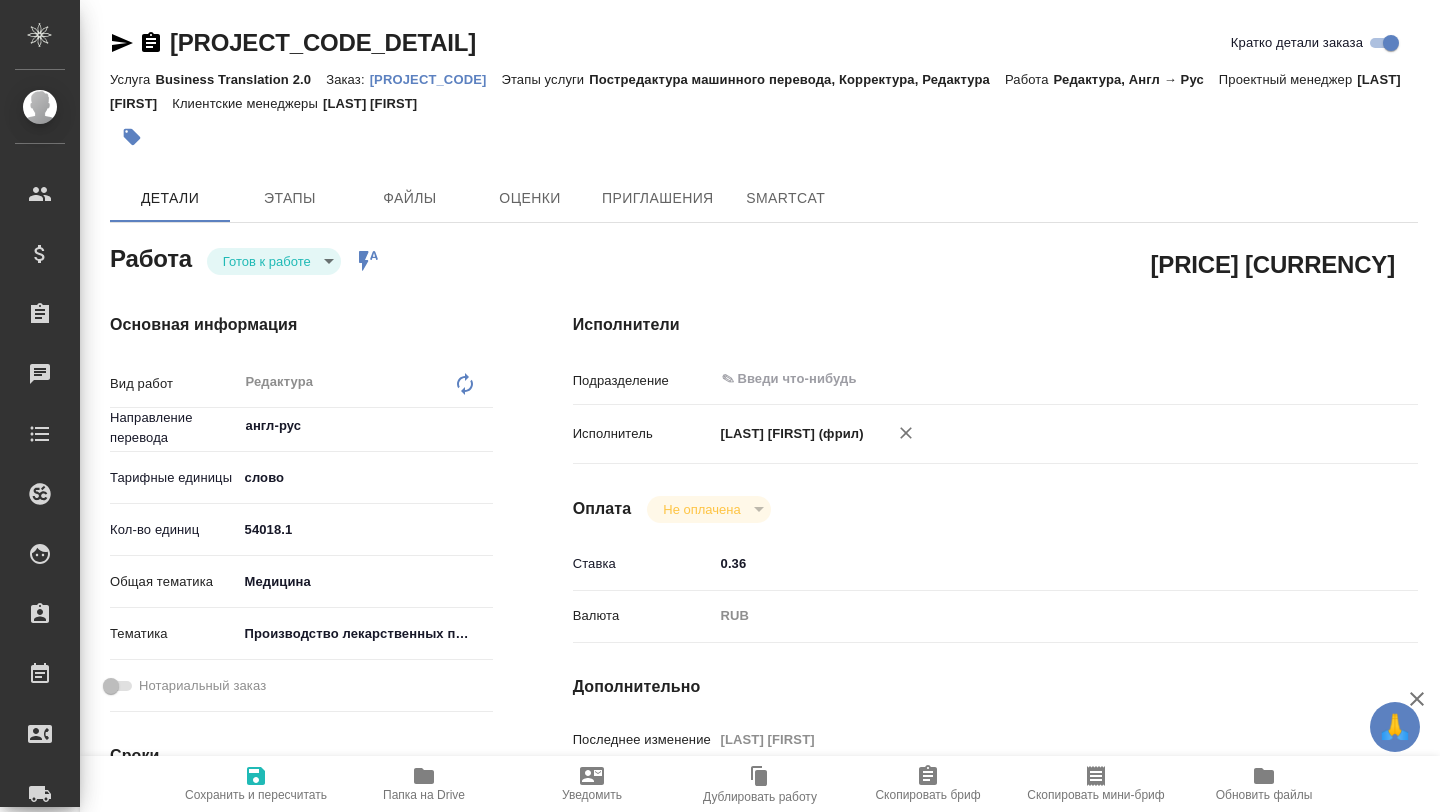 type on "x" 